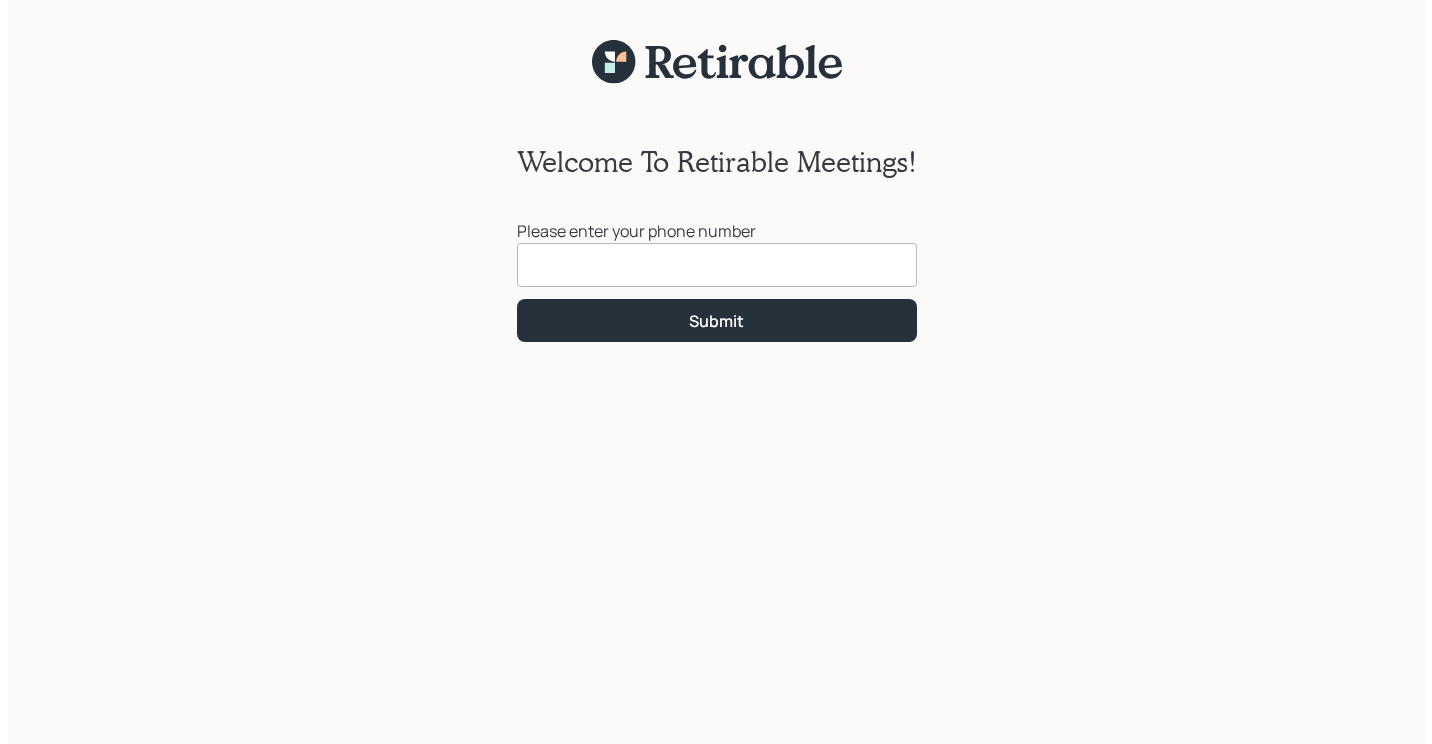 scroll, scrollTop: 0, scrollLeft: 0, axis: both 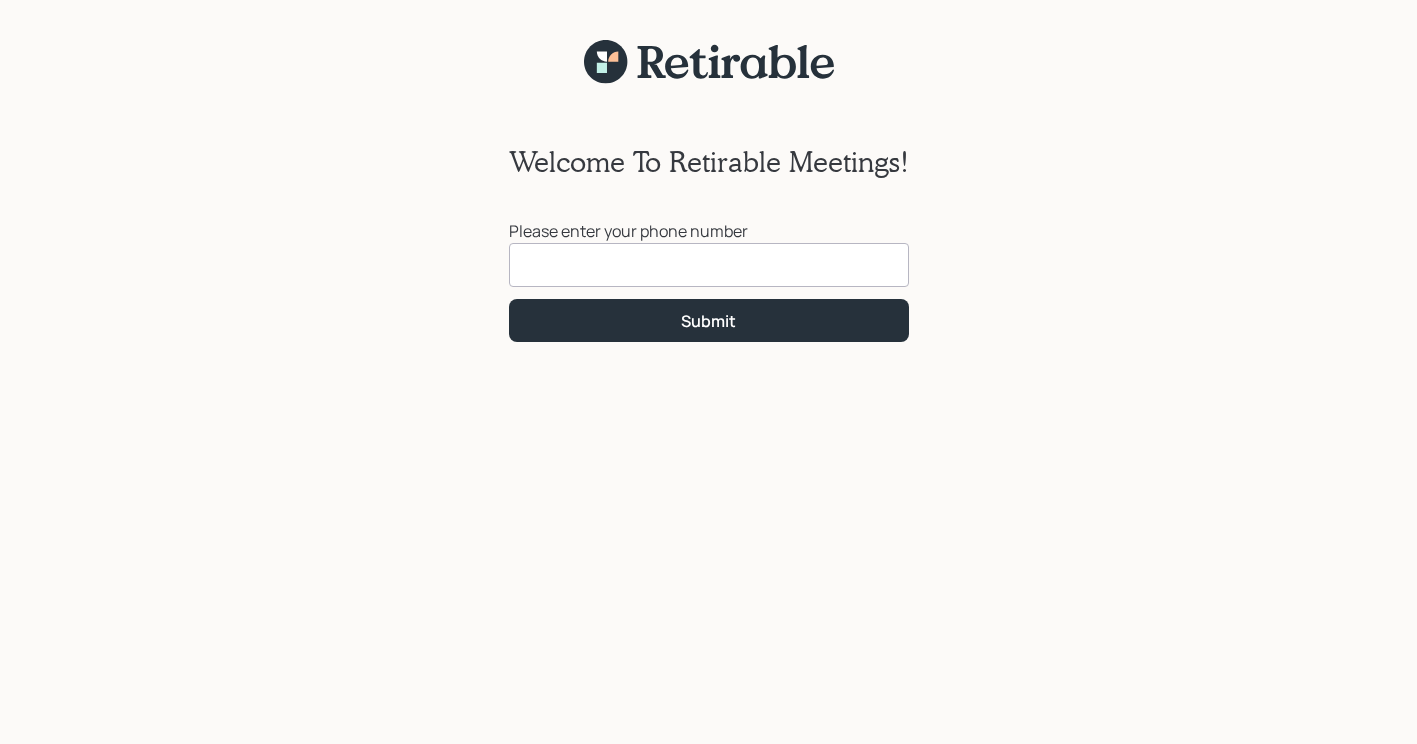 click at bounding box center (709, 265) 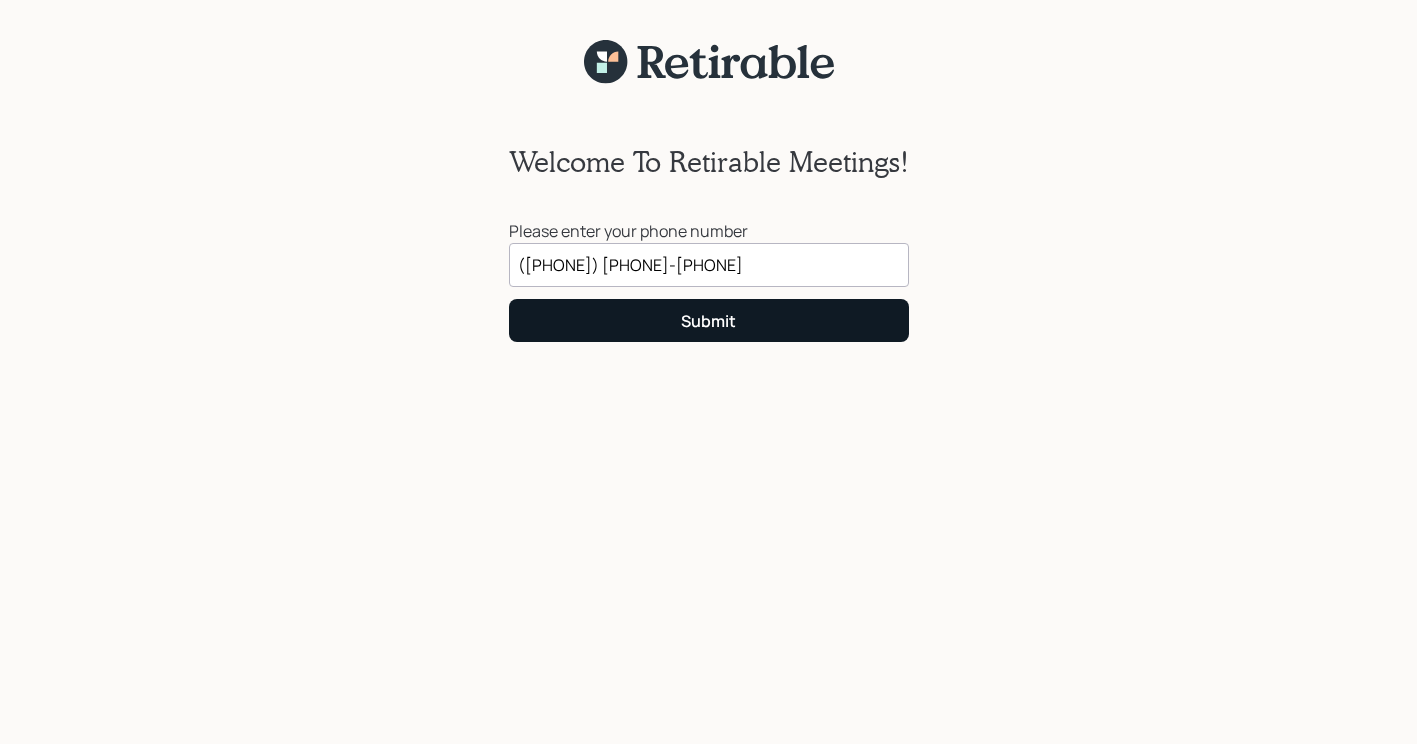 type on "([PHONE]) [PHONE]-[PHONE]" 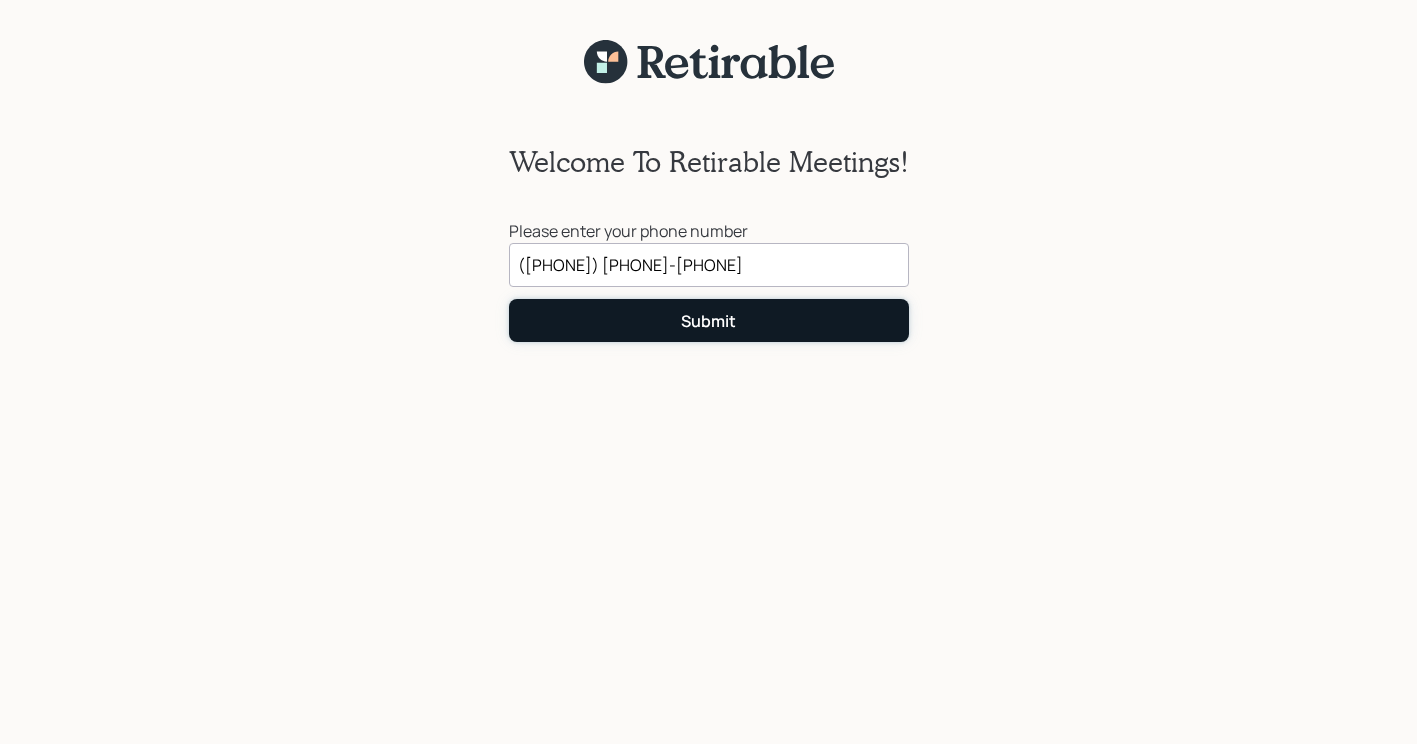 click on "Submit" at bounding box center [709, 320] 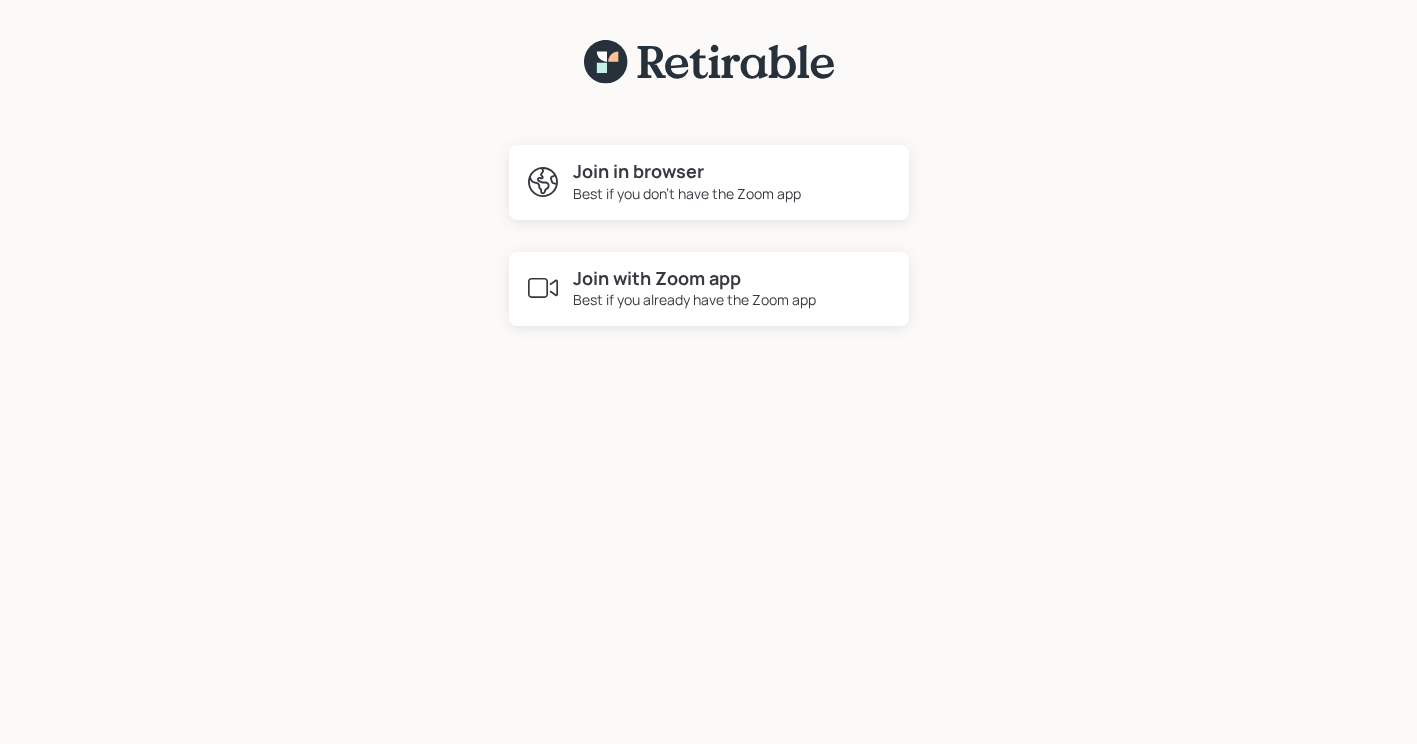 click on "Best if you don't have the Zoom app" at bounding box center (687, 193) 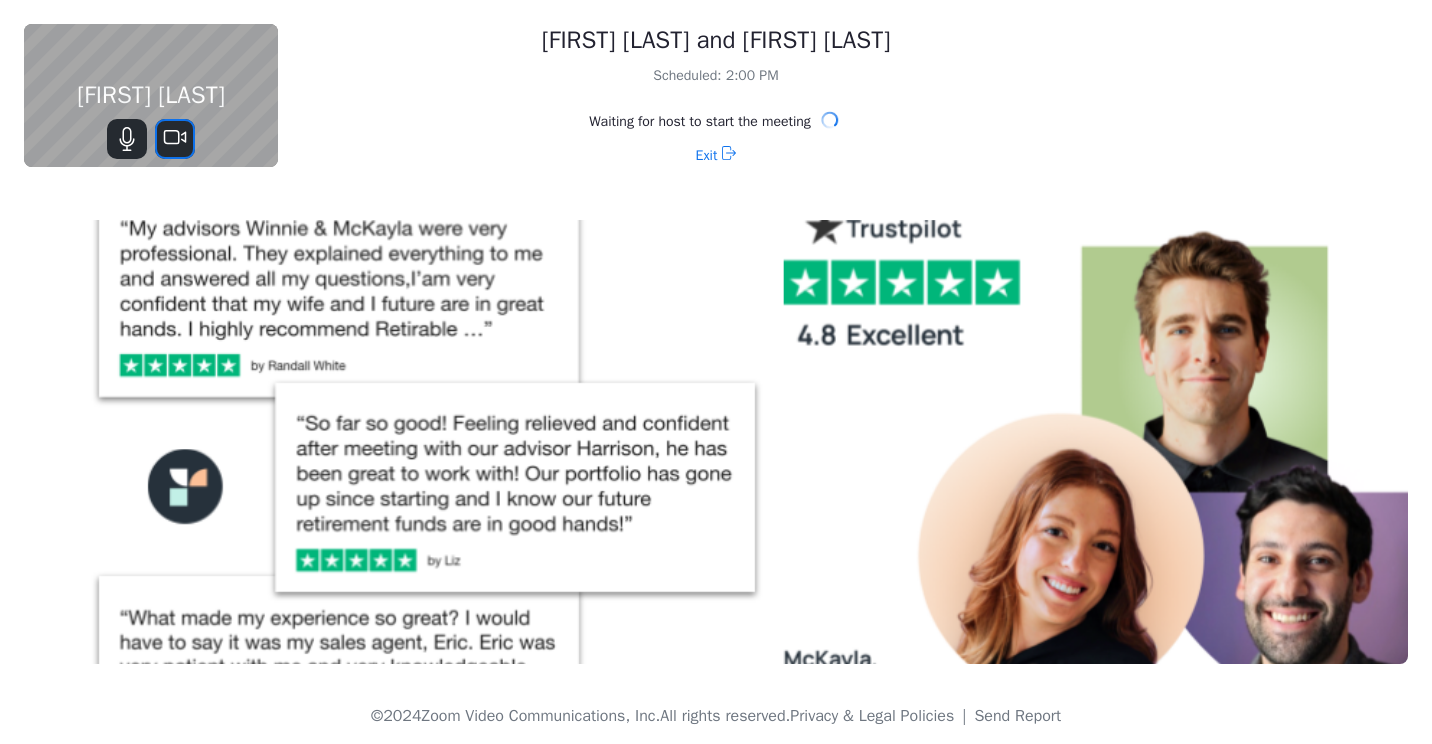 click 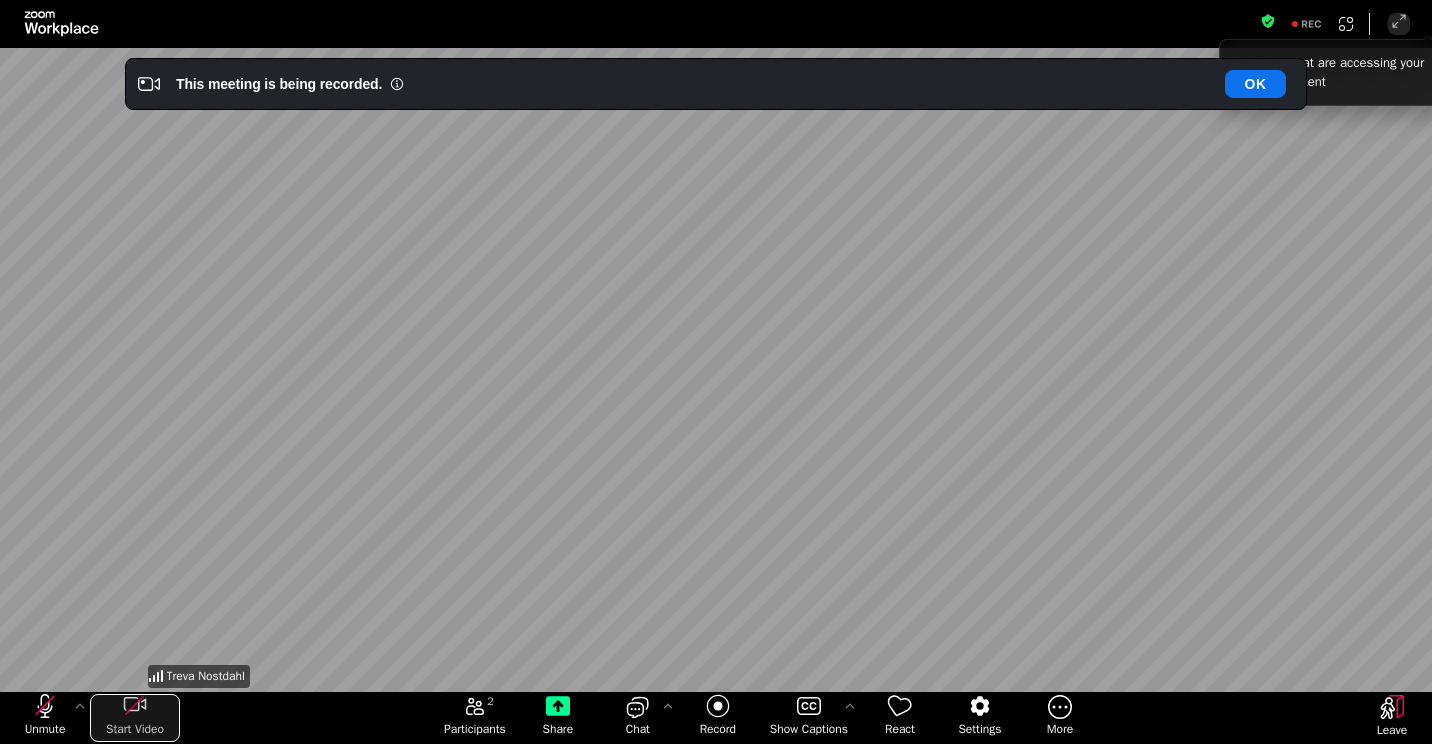 click 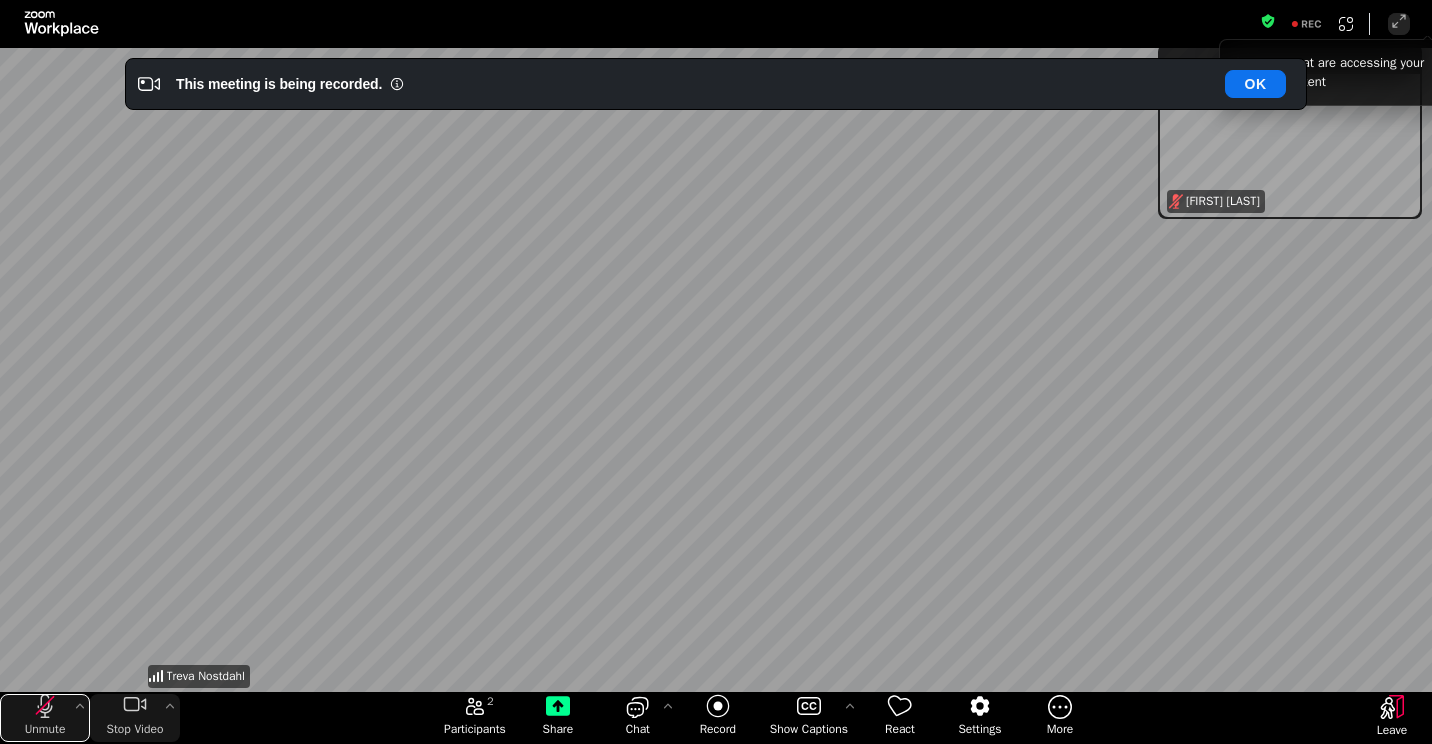 click 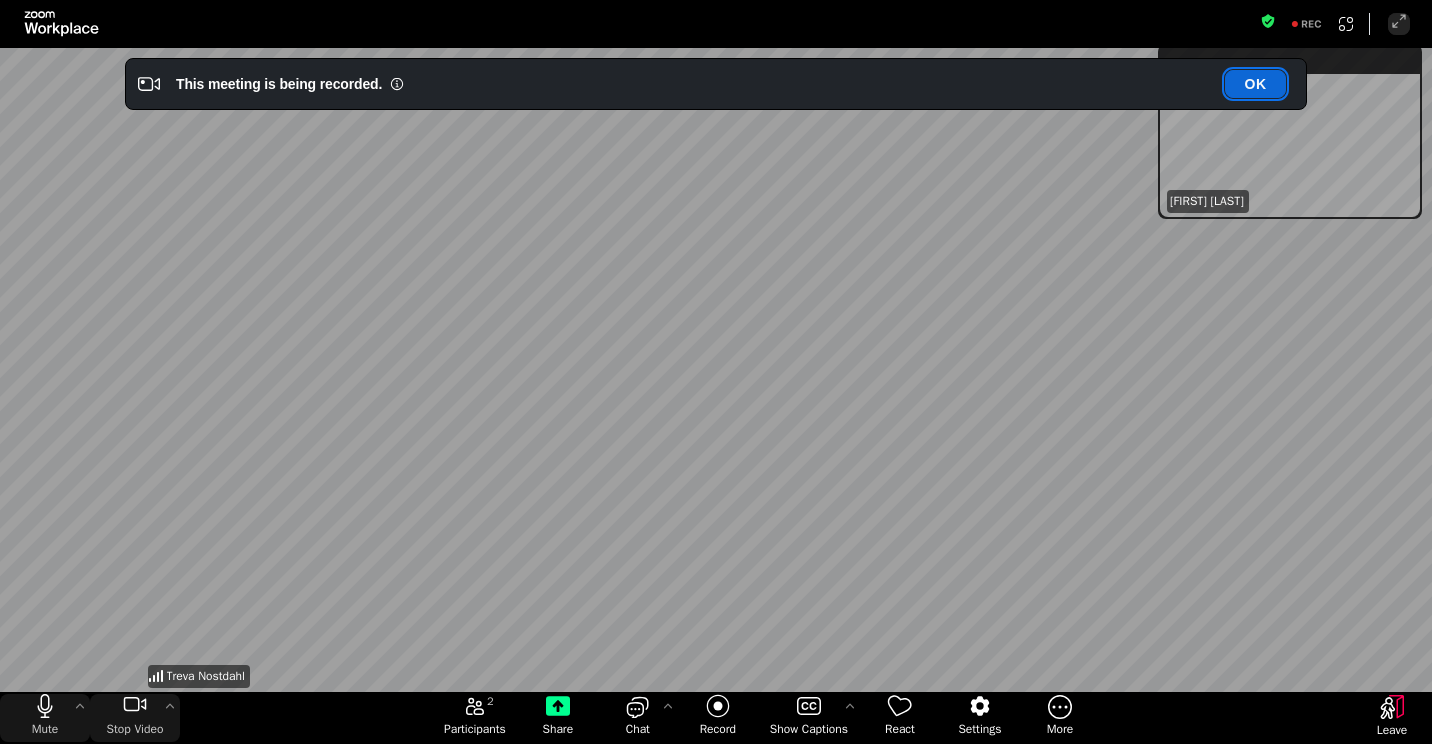 click on "OK" at bounding box center [1255, 84] 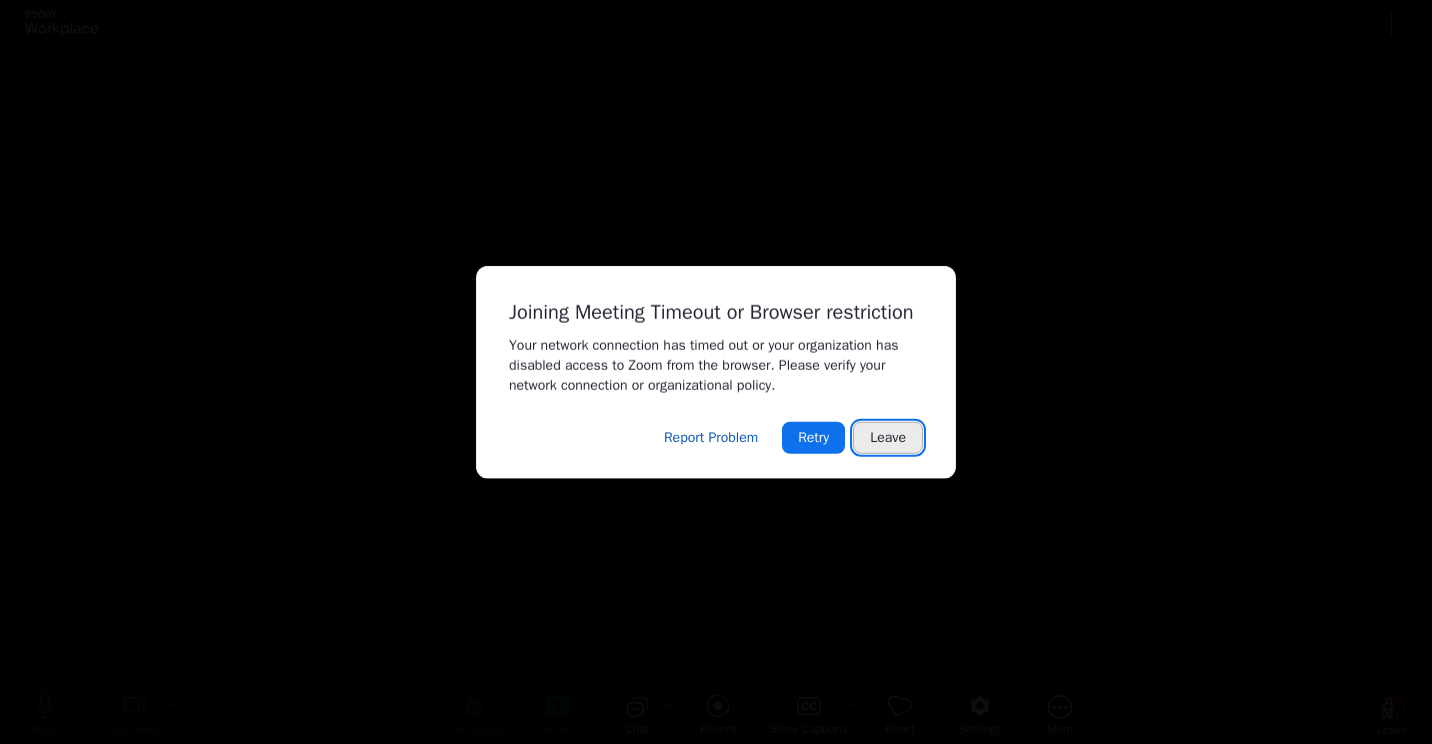 click on "Leave" at bounding box center (888, 437) 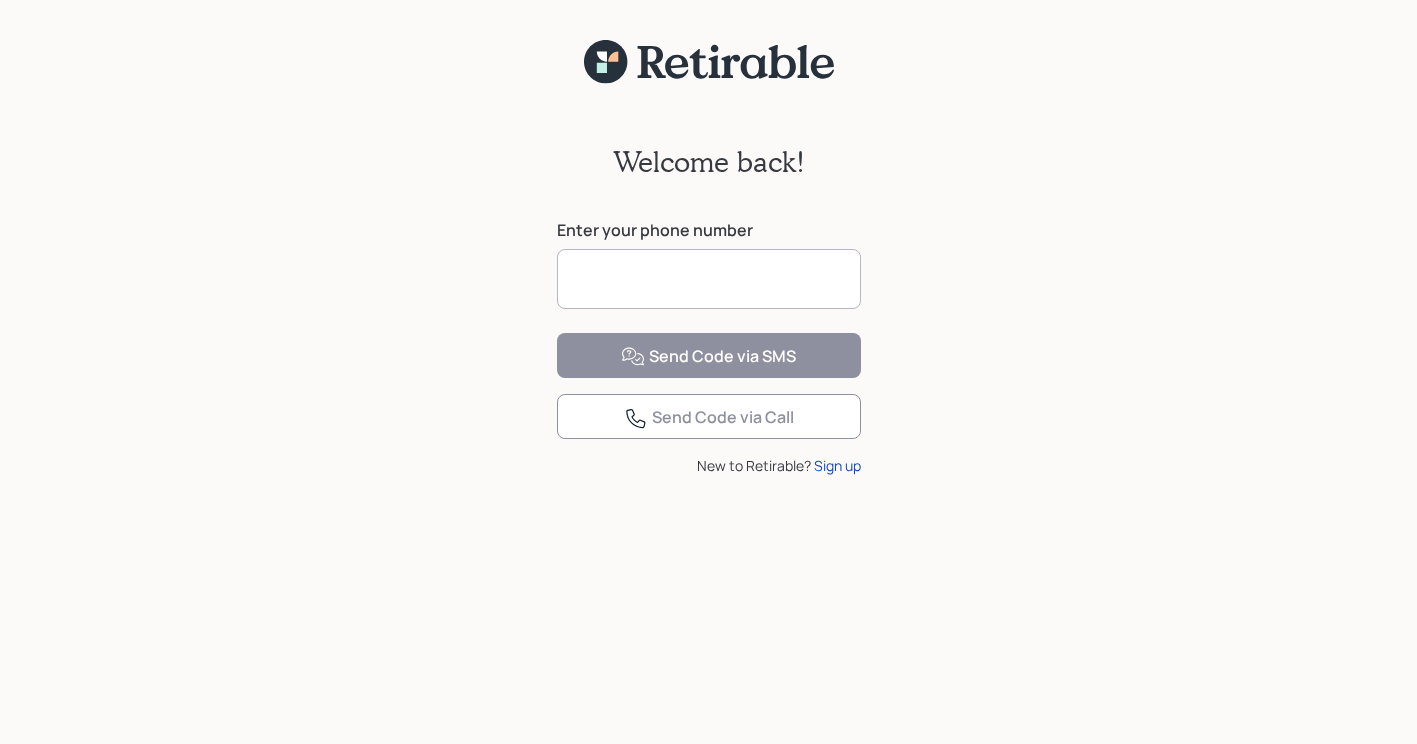 scroll, scrollTop: 0, scrollLeft: 0, axis: both 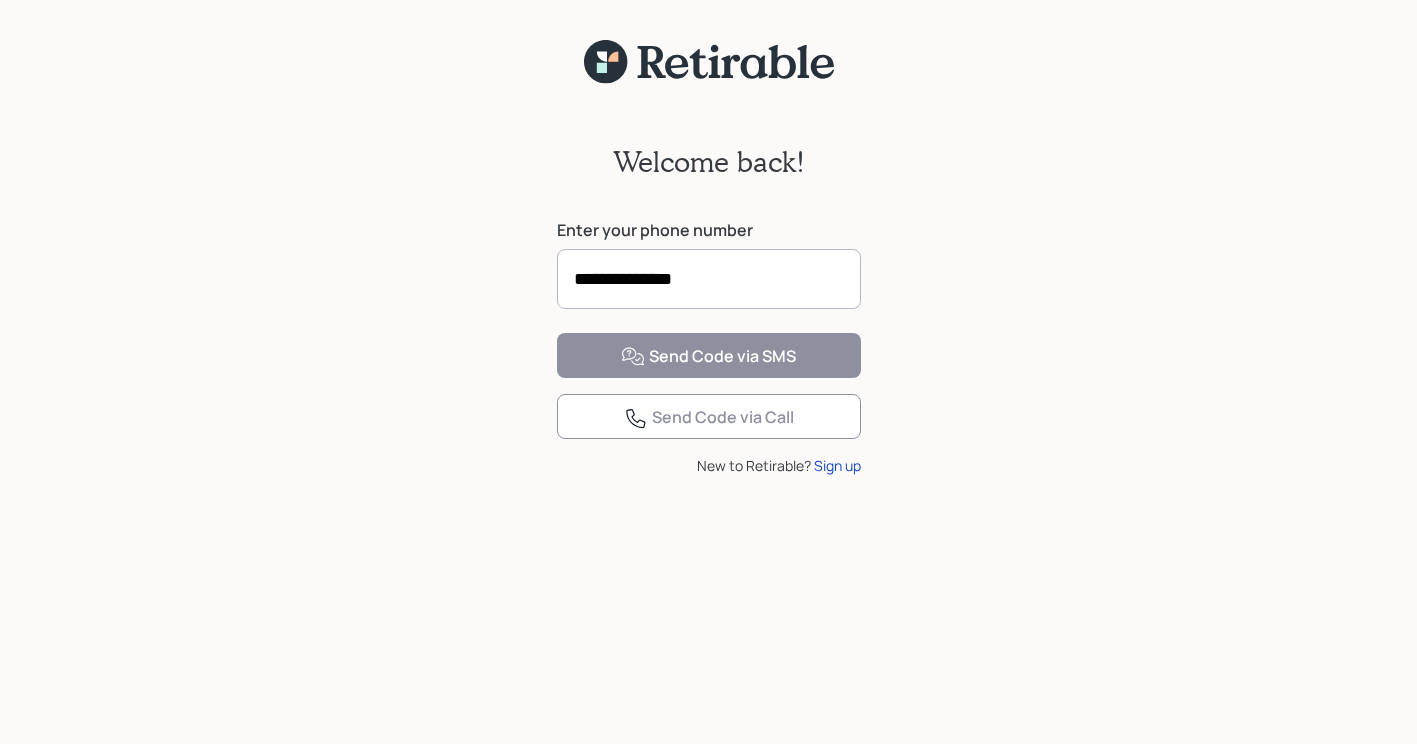 type on "**********" 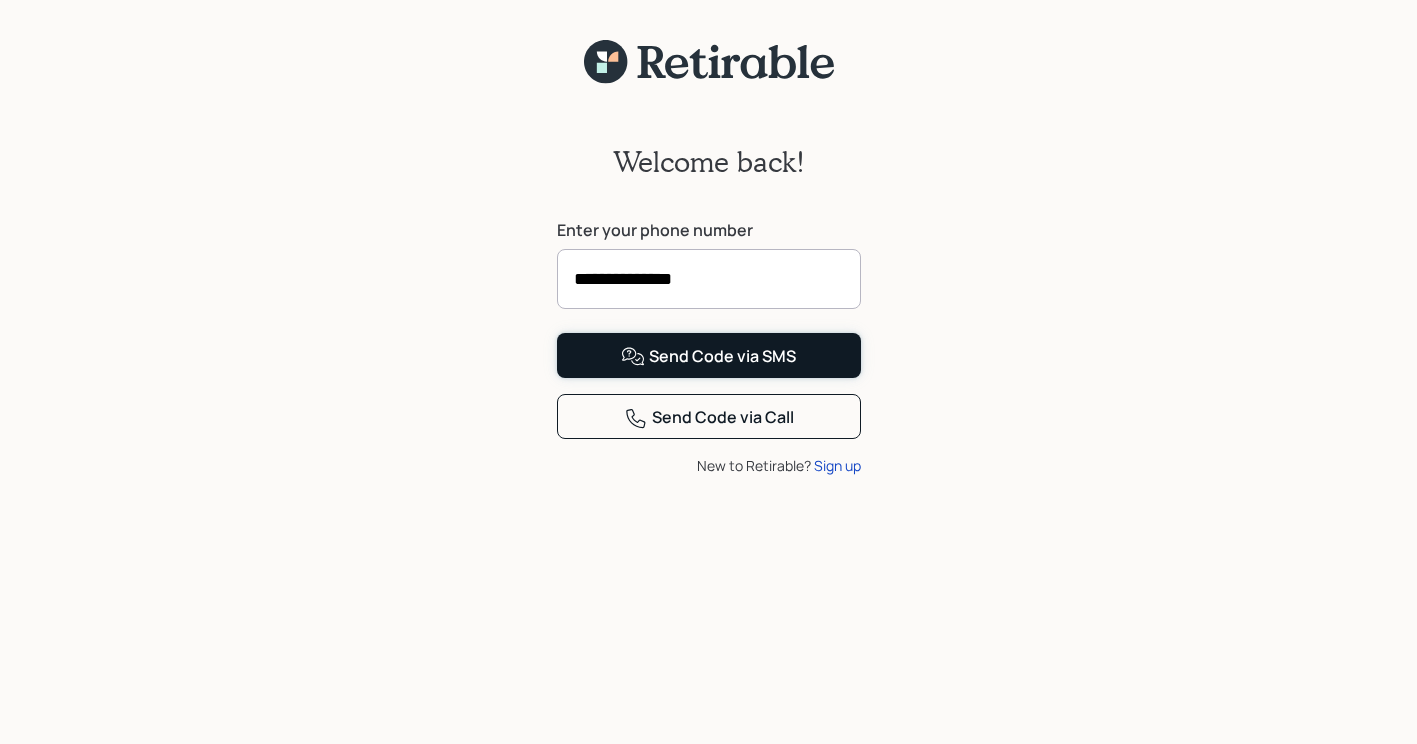 click on "Send Code via SMS" at bounding box center [708, 357] 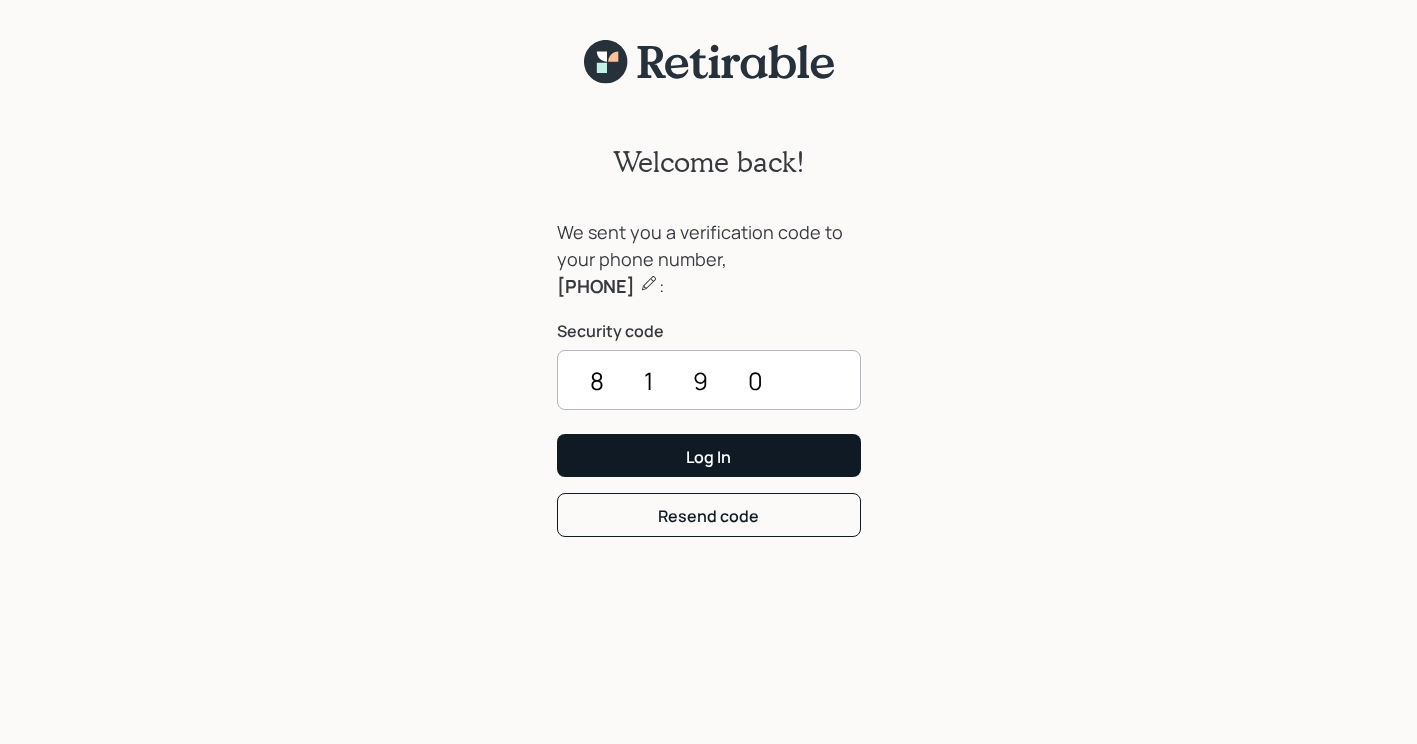 type on "8190" 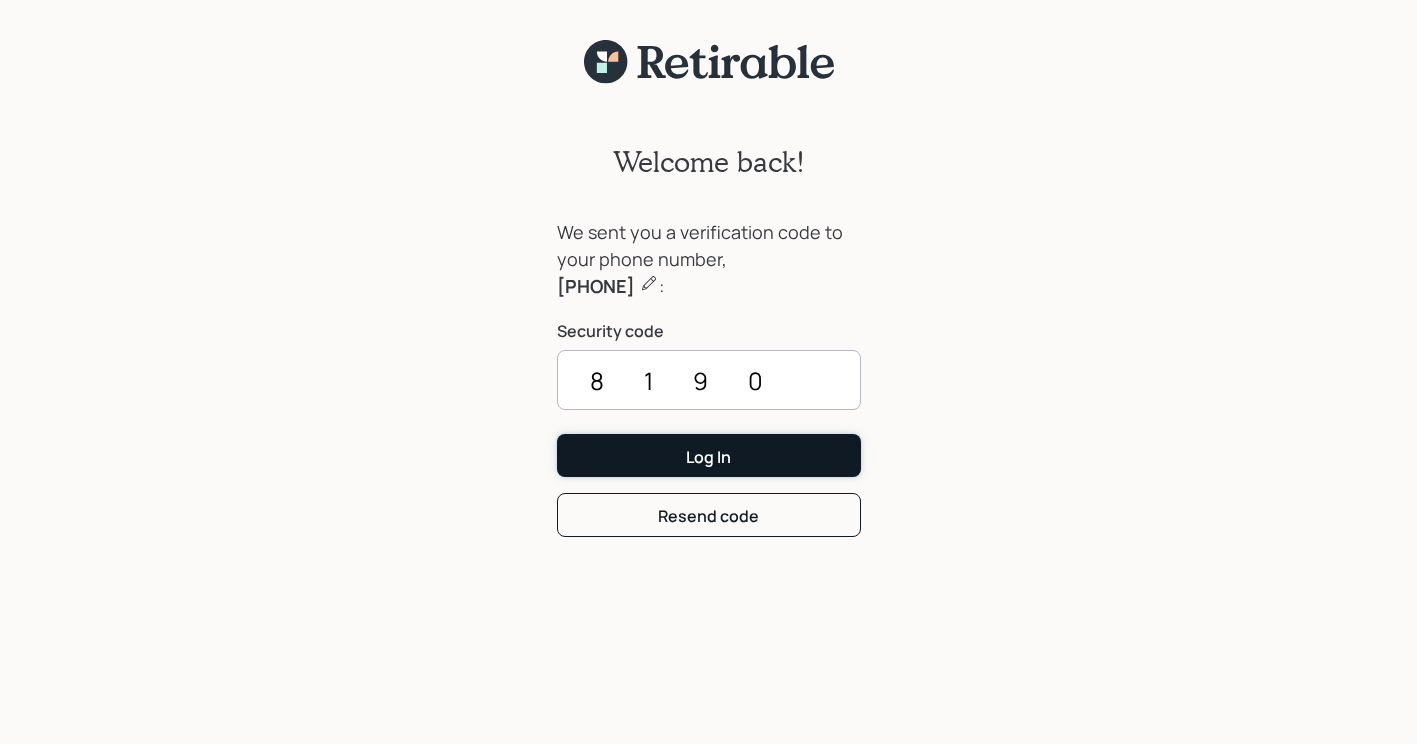 click on "Log In" at bounding box center [709, 455] 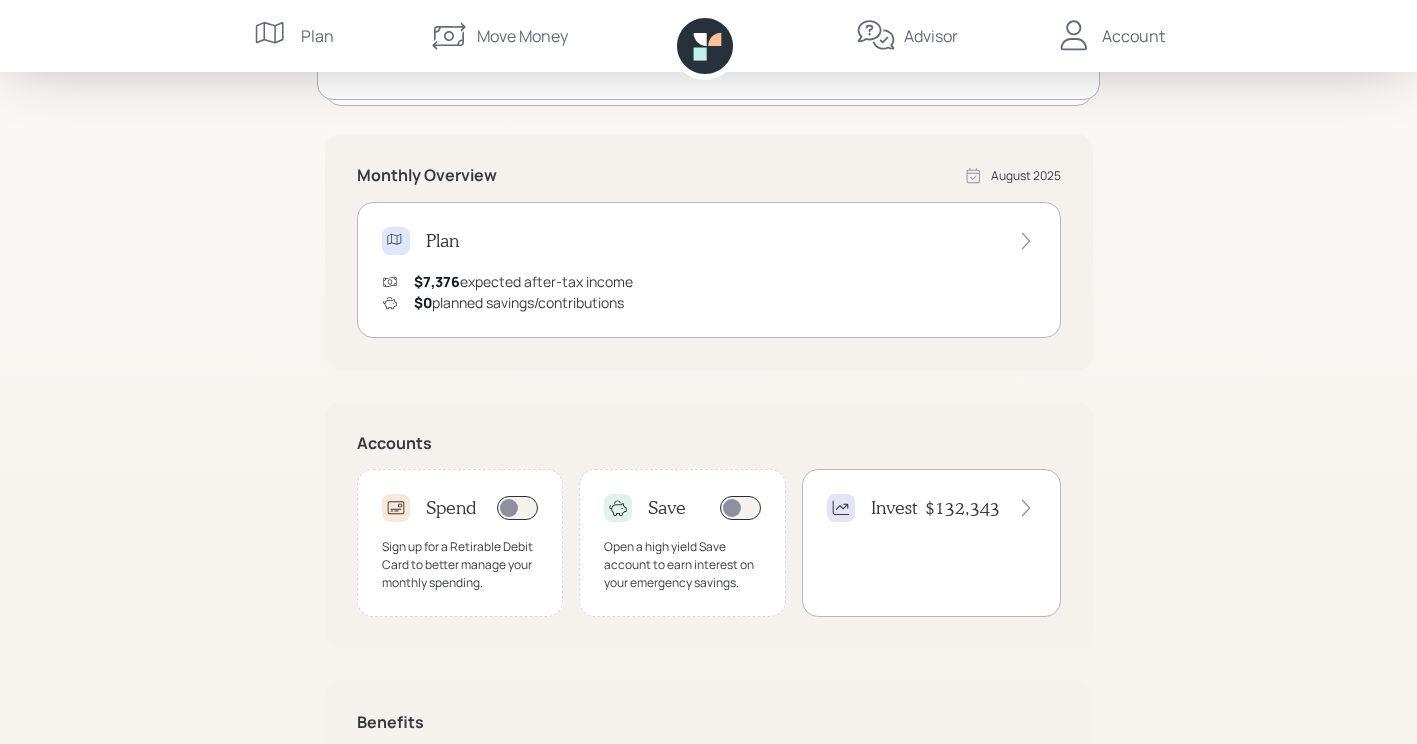 scroll, scrollTop: 330, scrollLeft: 0, axis: vertical 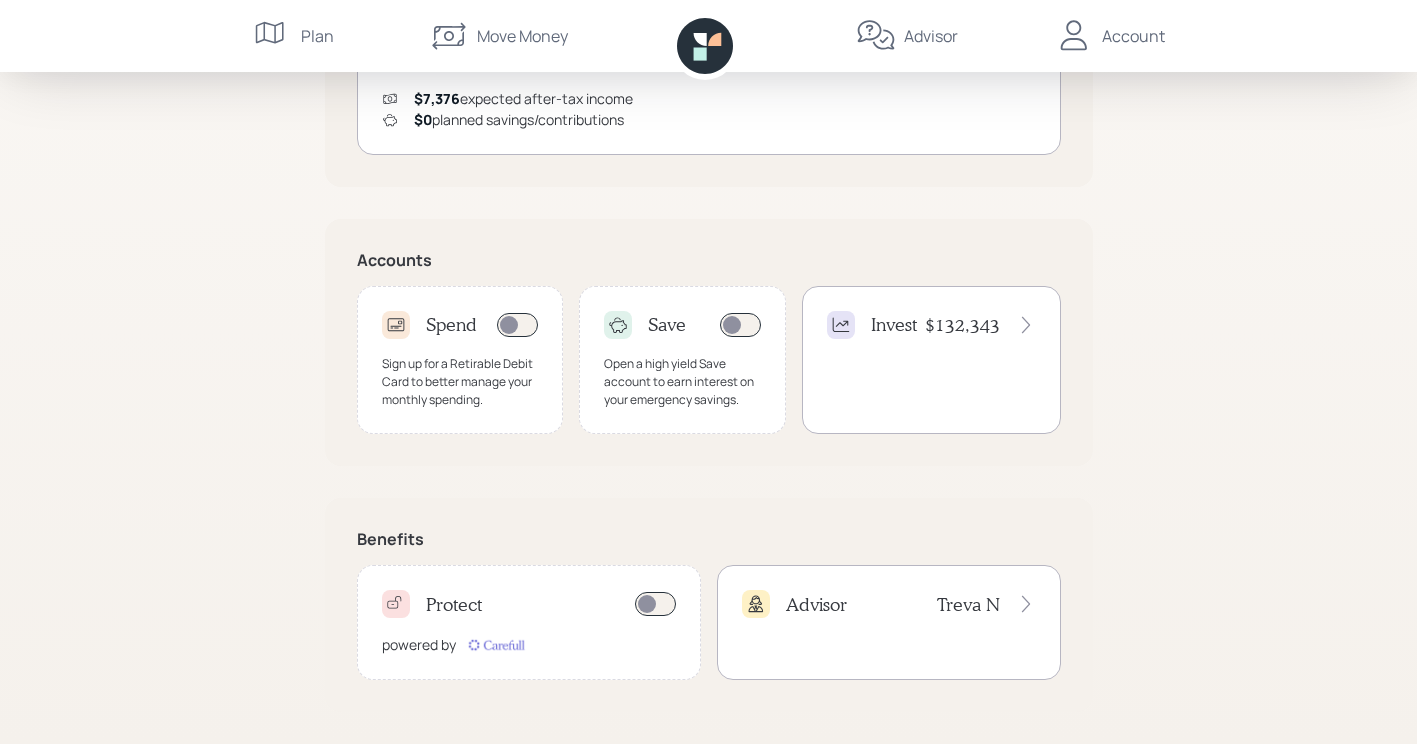 click at bounding box center (655, 604) 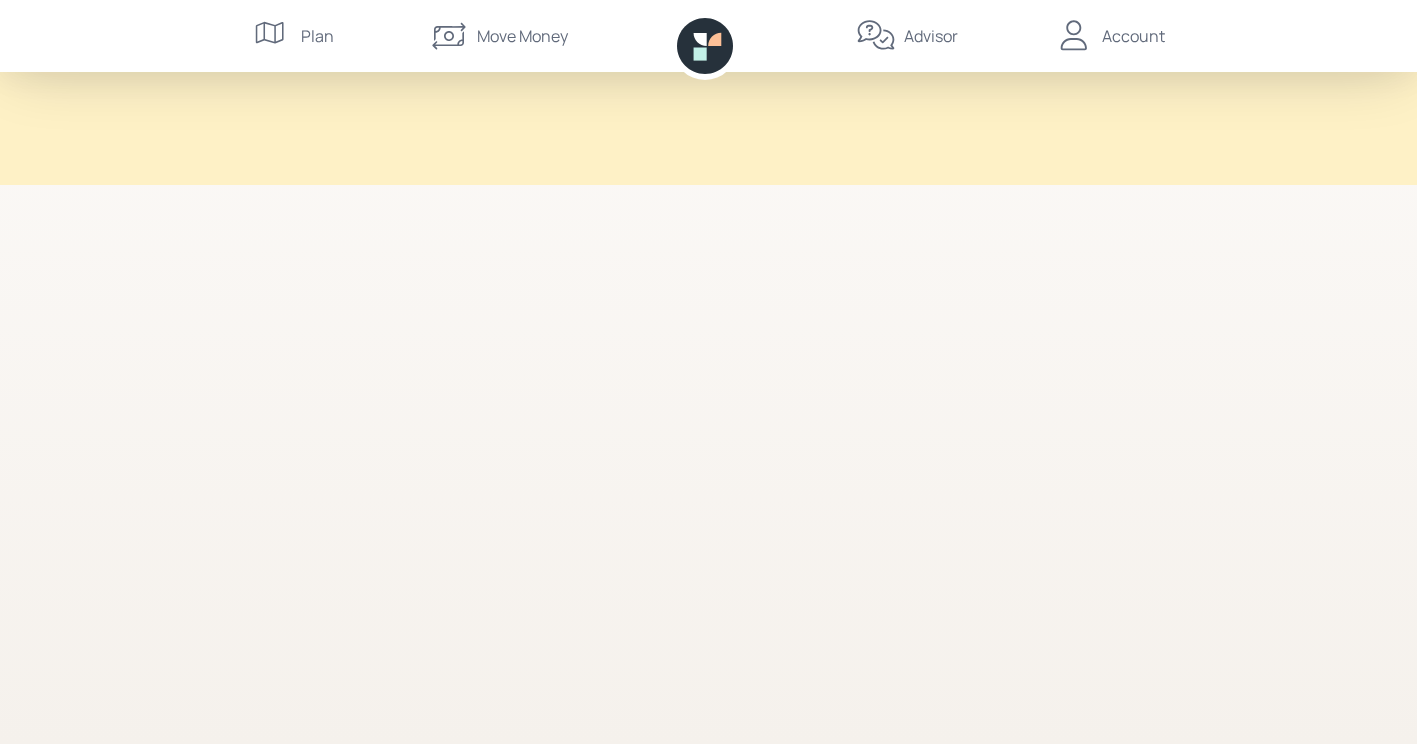 scroll, scrollTop: 0, scrollLeft: 0, axis: both 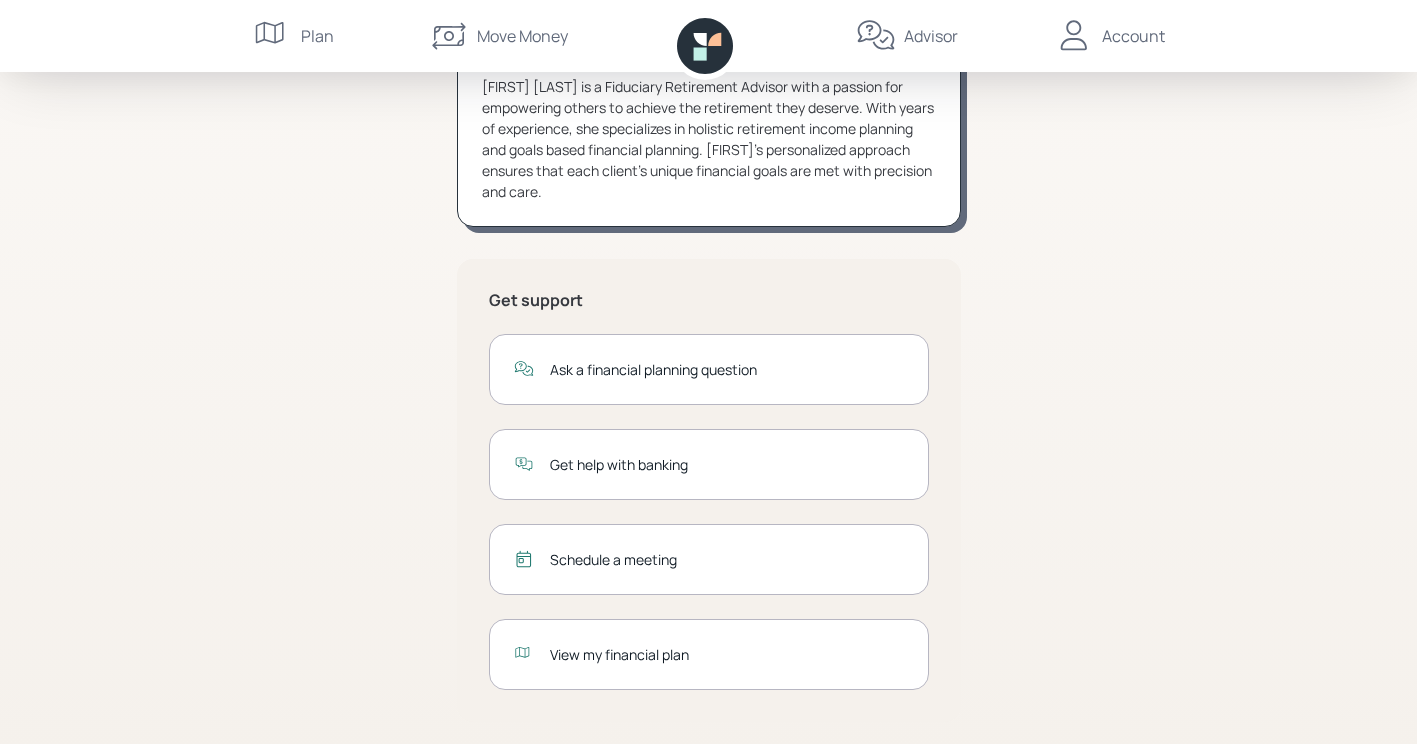 click on "Ask a financial planning question" at bounding box center (727, 369) 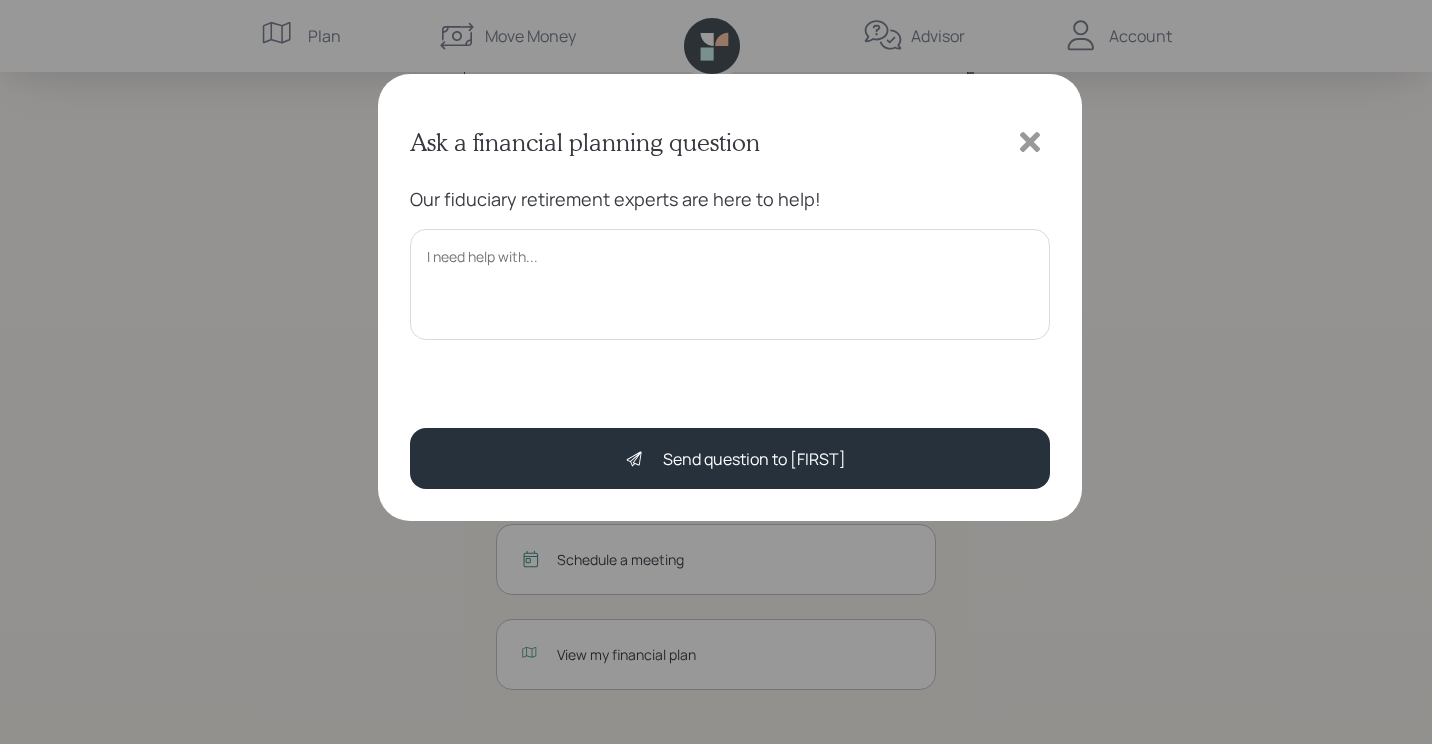 click at bounding box center (730, 284) 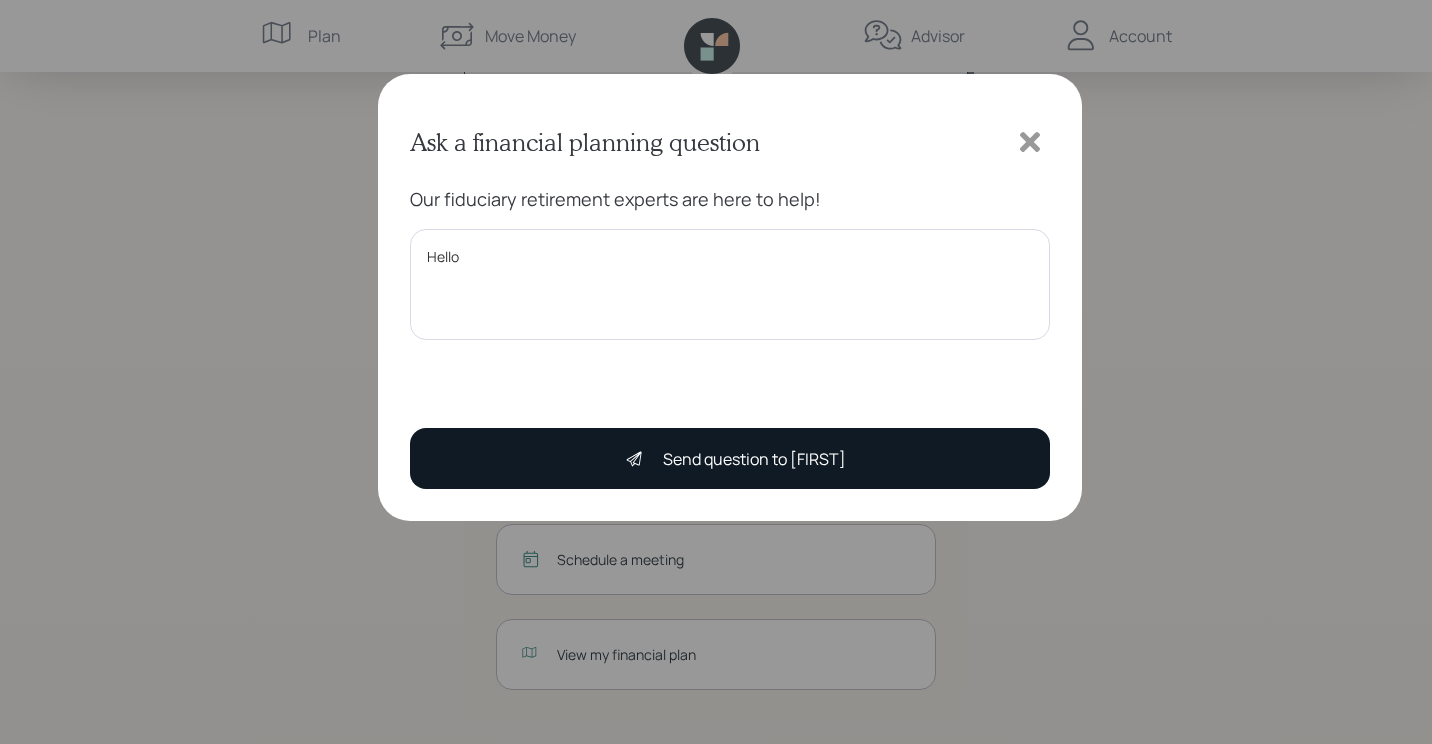 type on "Hello" 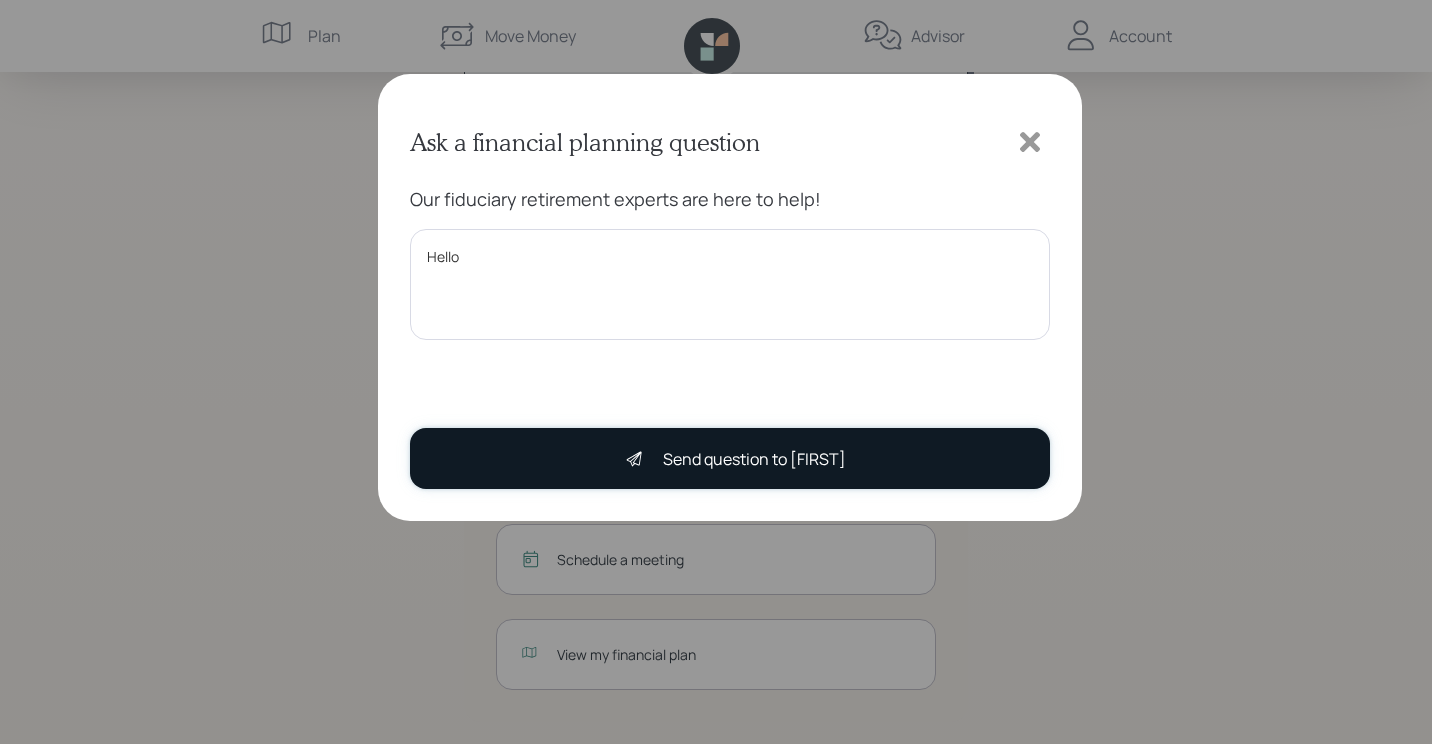 click on "Send question to Treva" at bounding box center (754, 459) 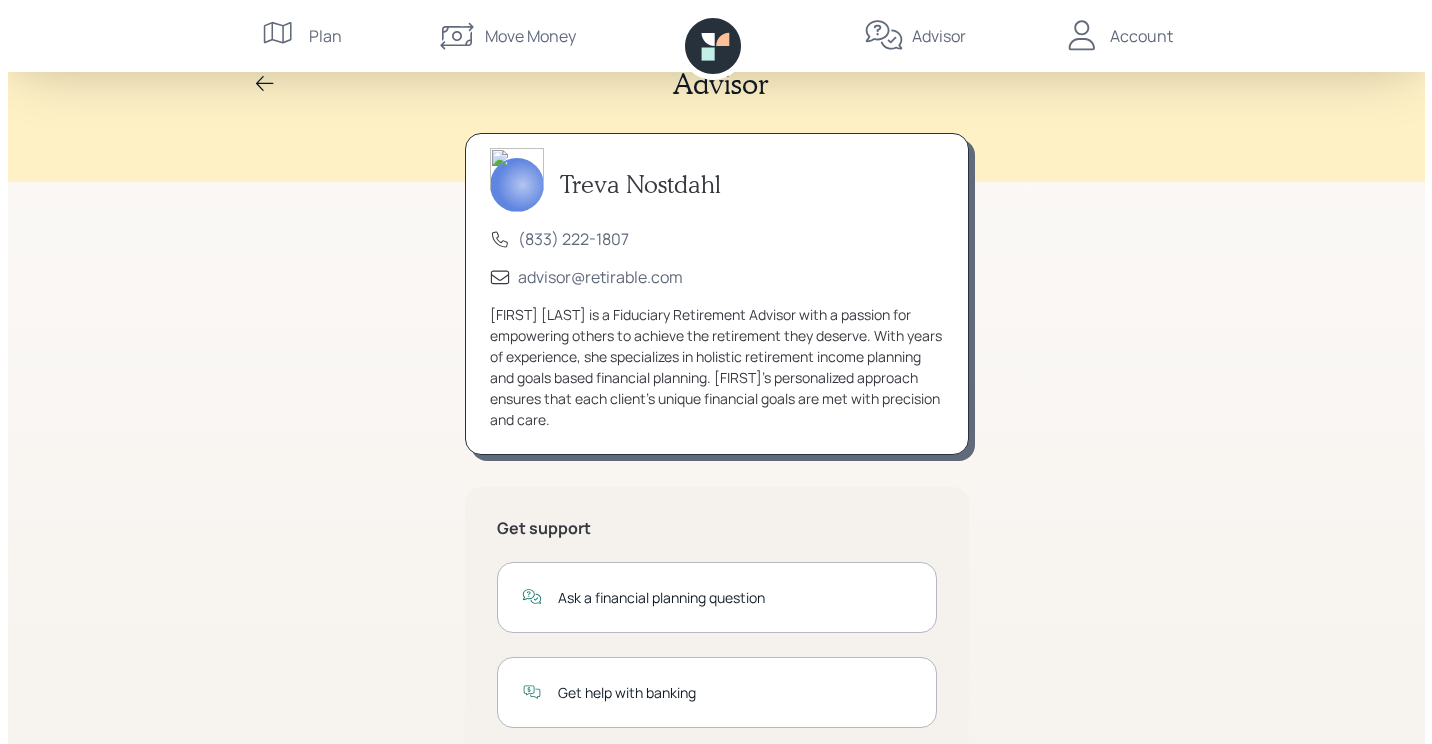 scroll, scrollTop: 0, scrollLeft: 0, axis: both 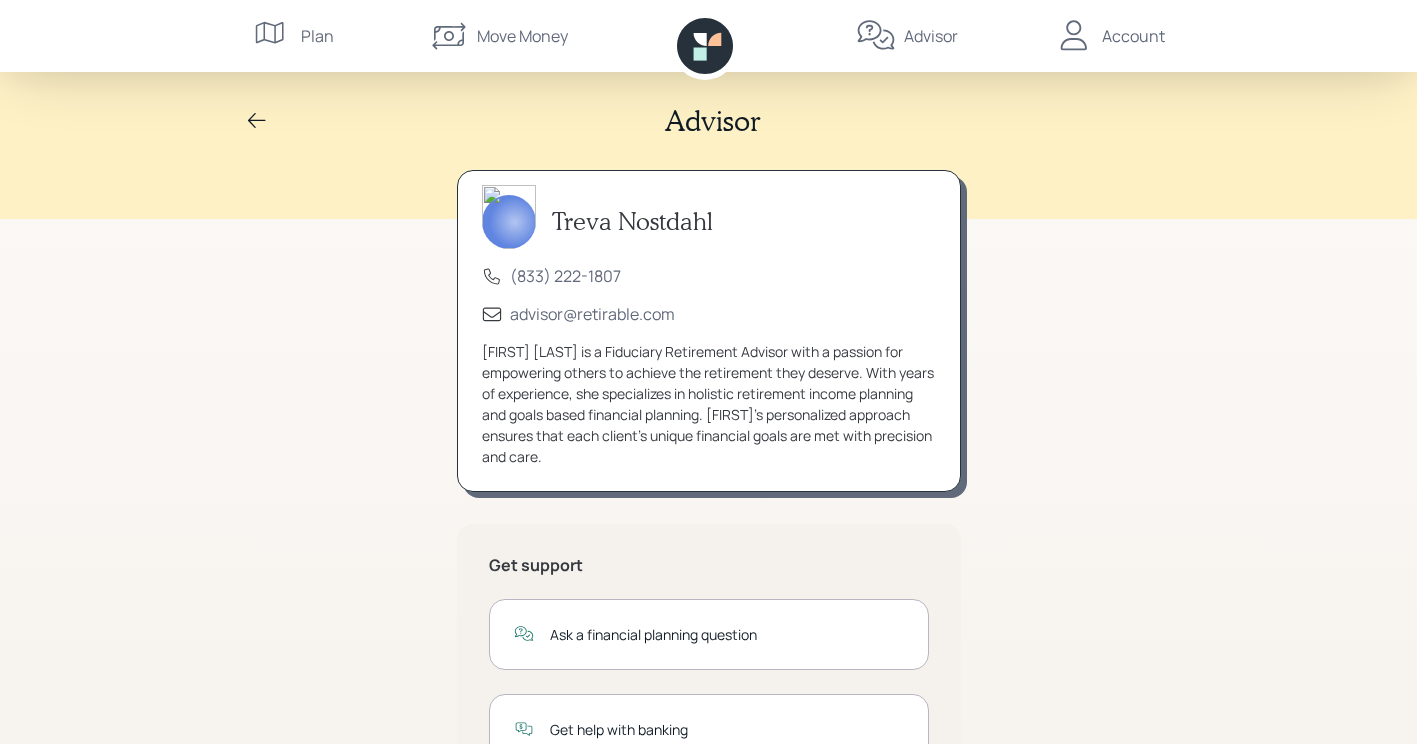 click on "Account" at bounding box center (1133, 36) 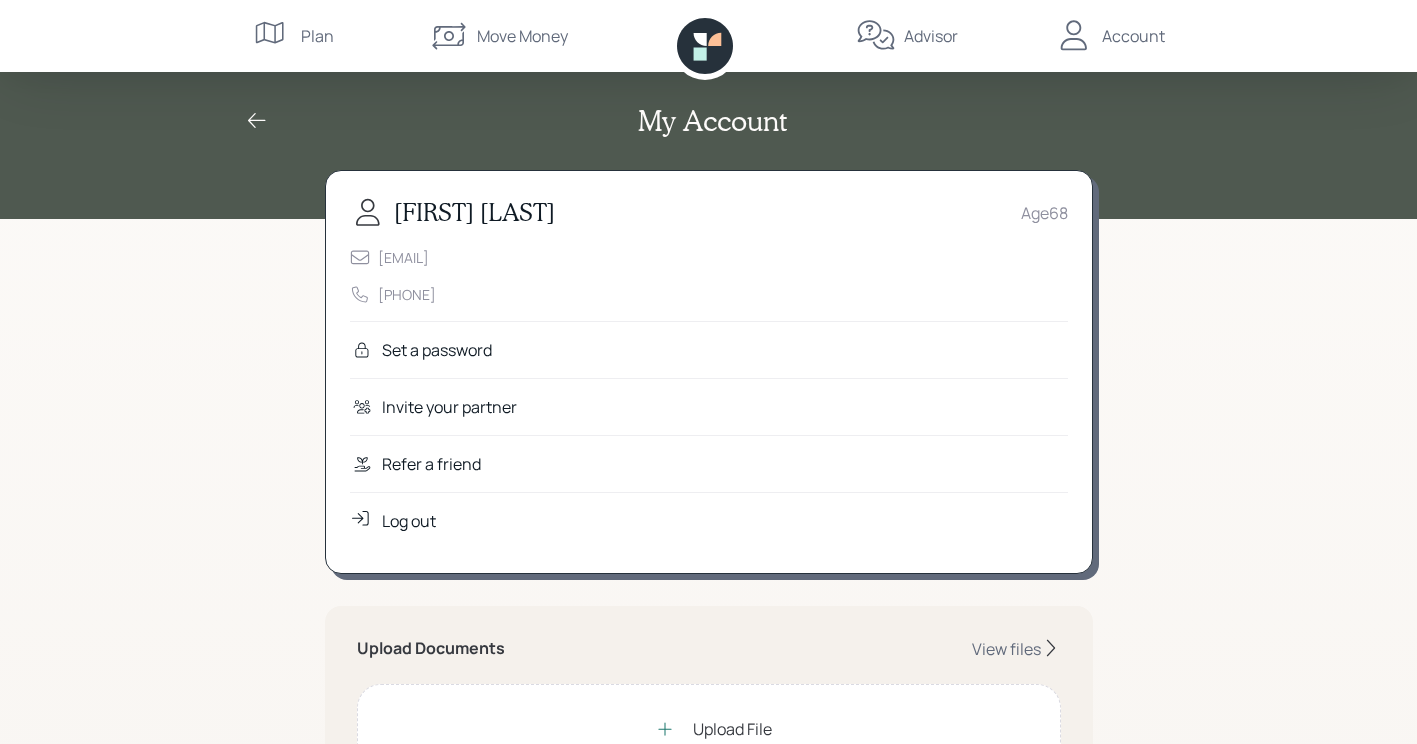 click on "Refer a friend" at bounding box center [431, 464] 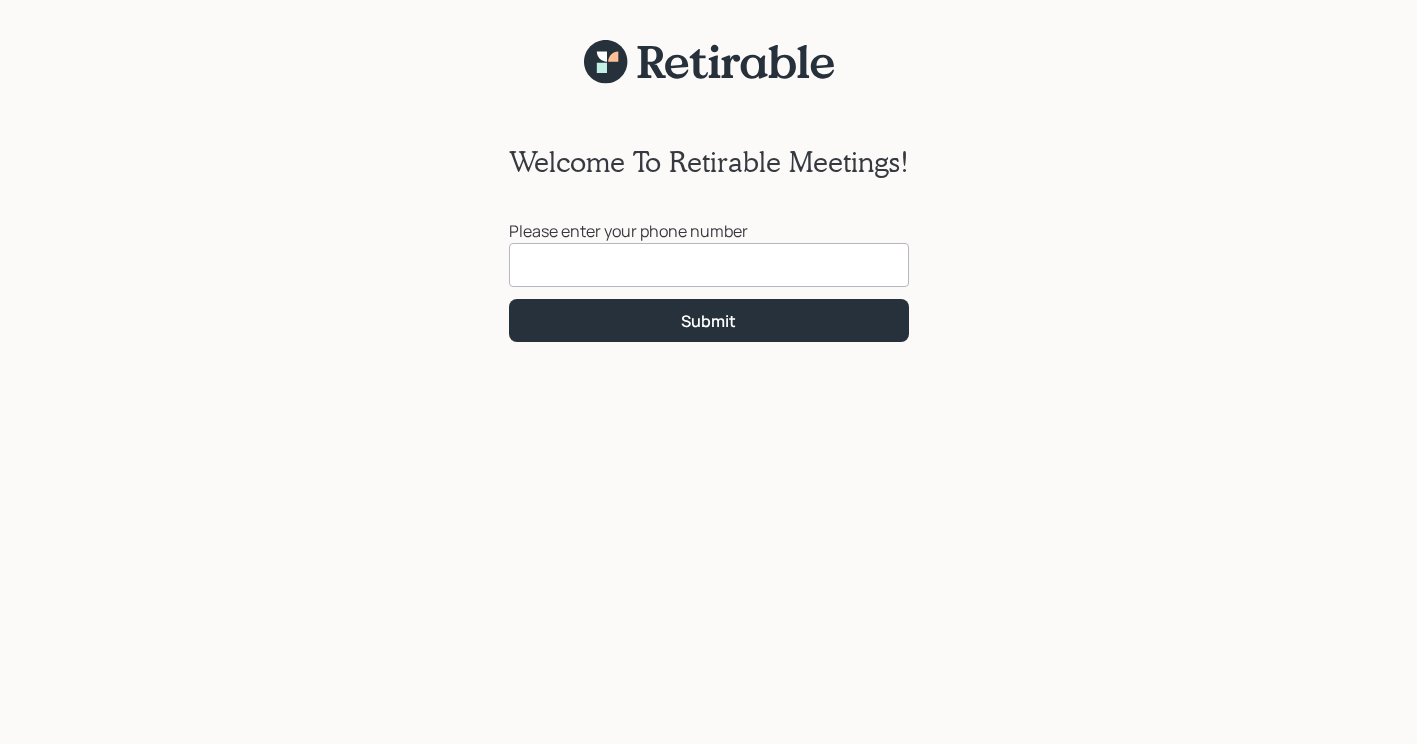 scroll, scrollTop: 0, scrollLeft: 0, axis: both 